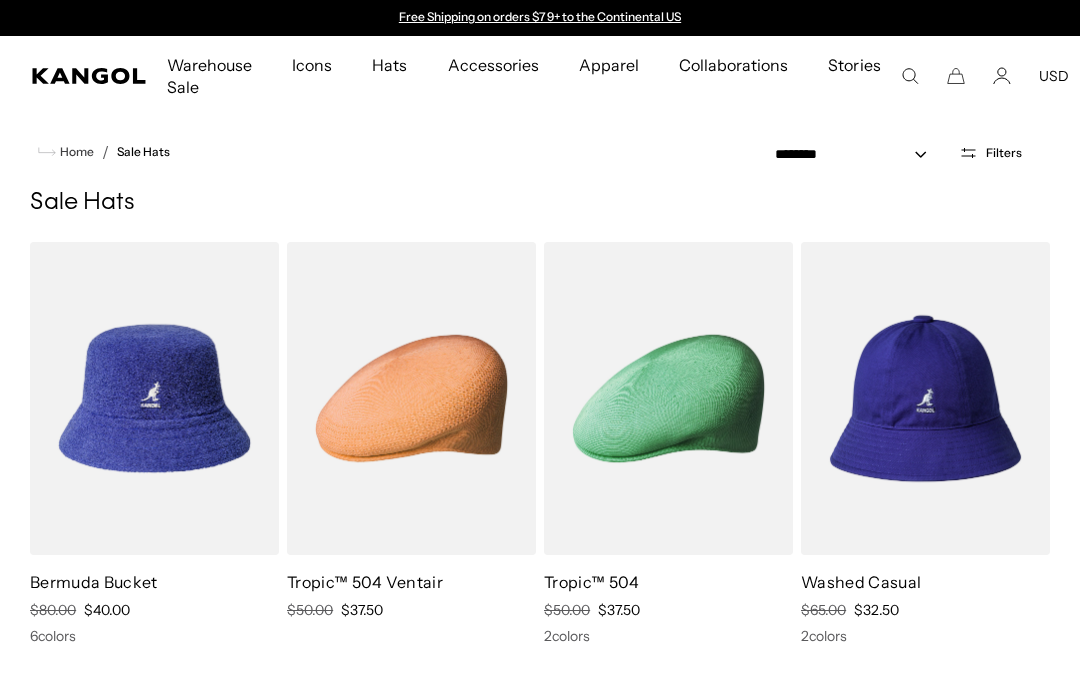 scroll, scrollTop: 0, scrollLeft: 0, axis: both 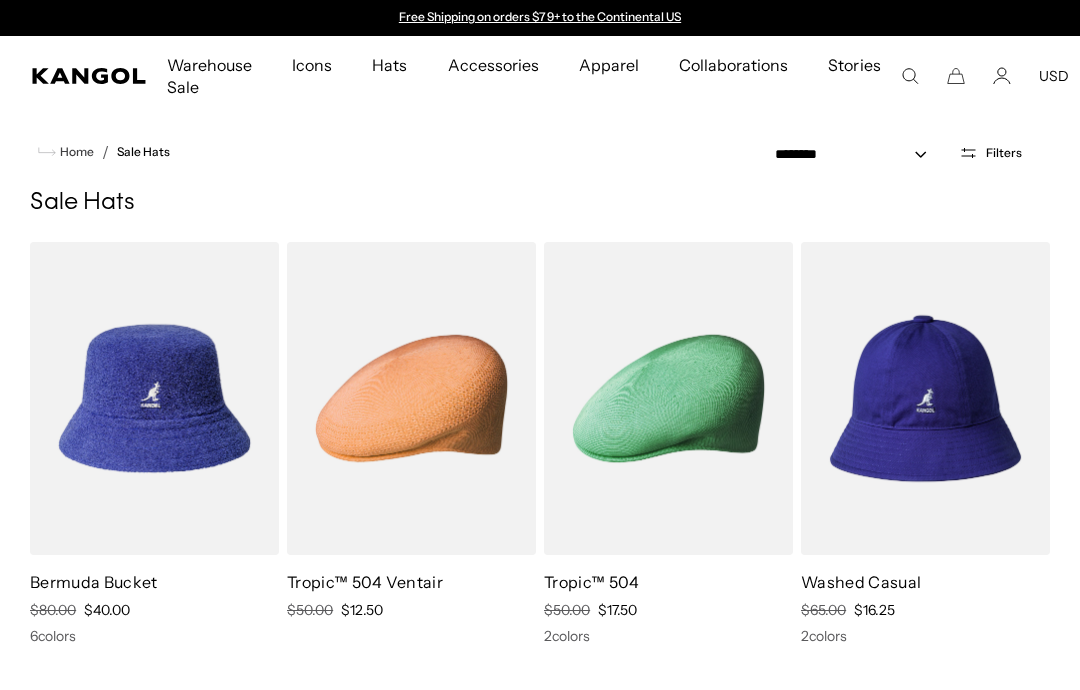 click on "Tropic™ 504 Ventair" at bounding box center [365, 582] 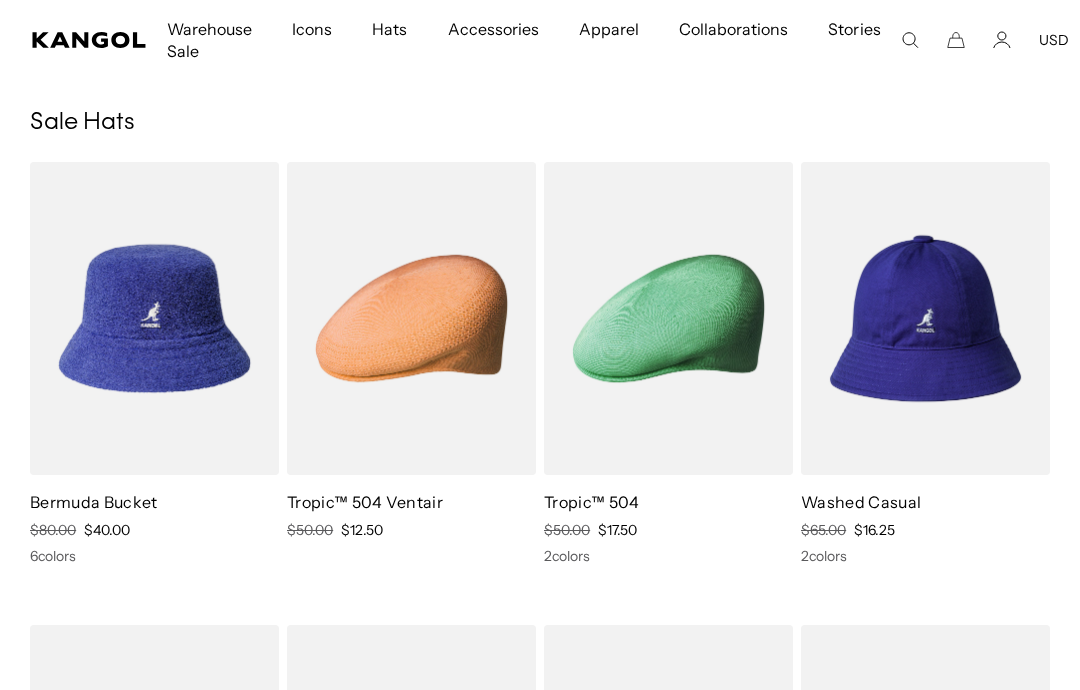 scroll, scrollTop: 0, scrollLeft: 412, axis: horizontal 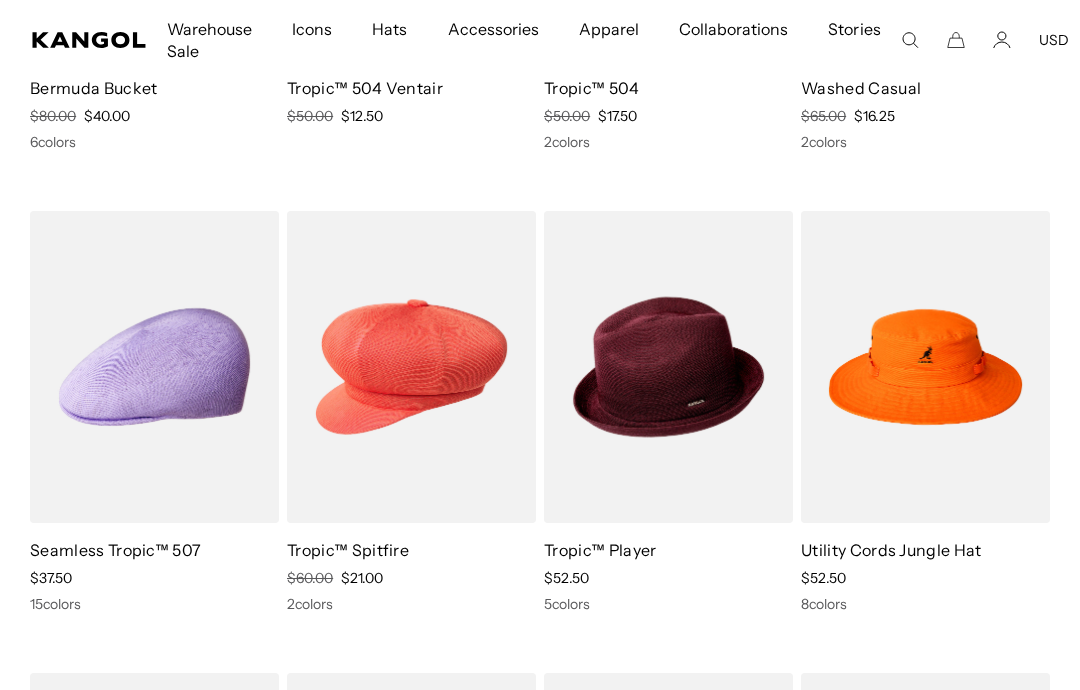 click on "Seamless Tropic™ 507" at bounding box center (115, 550) 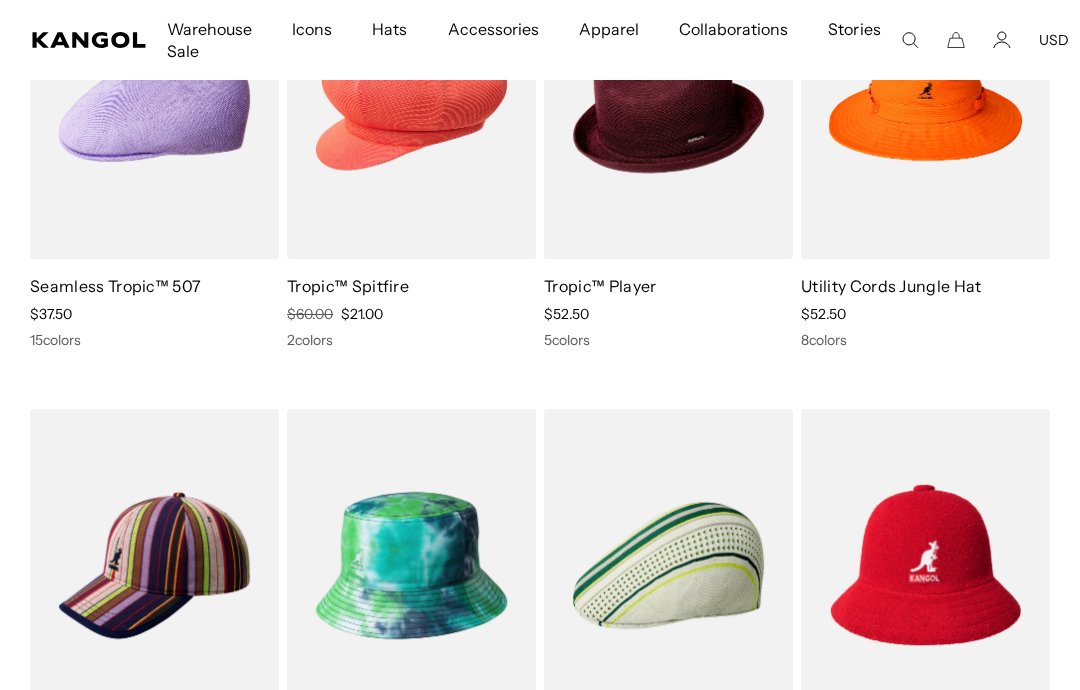 scroll, scrollTop: 787, scrollLeft: 0, axis: vertical 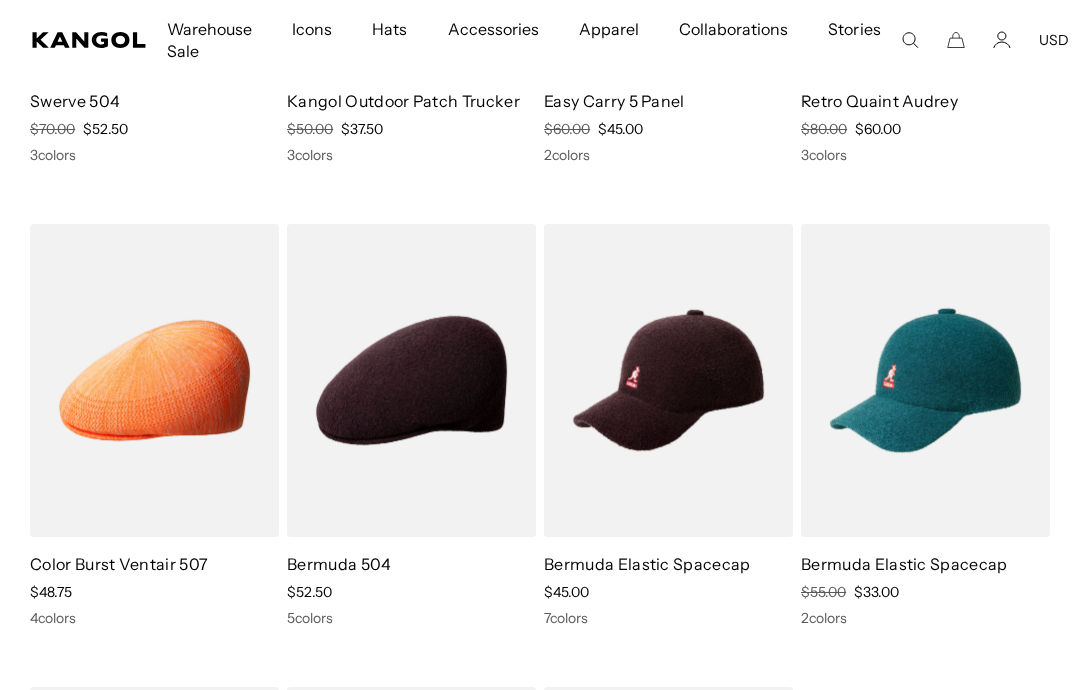 click at bounding box center (0, 0) 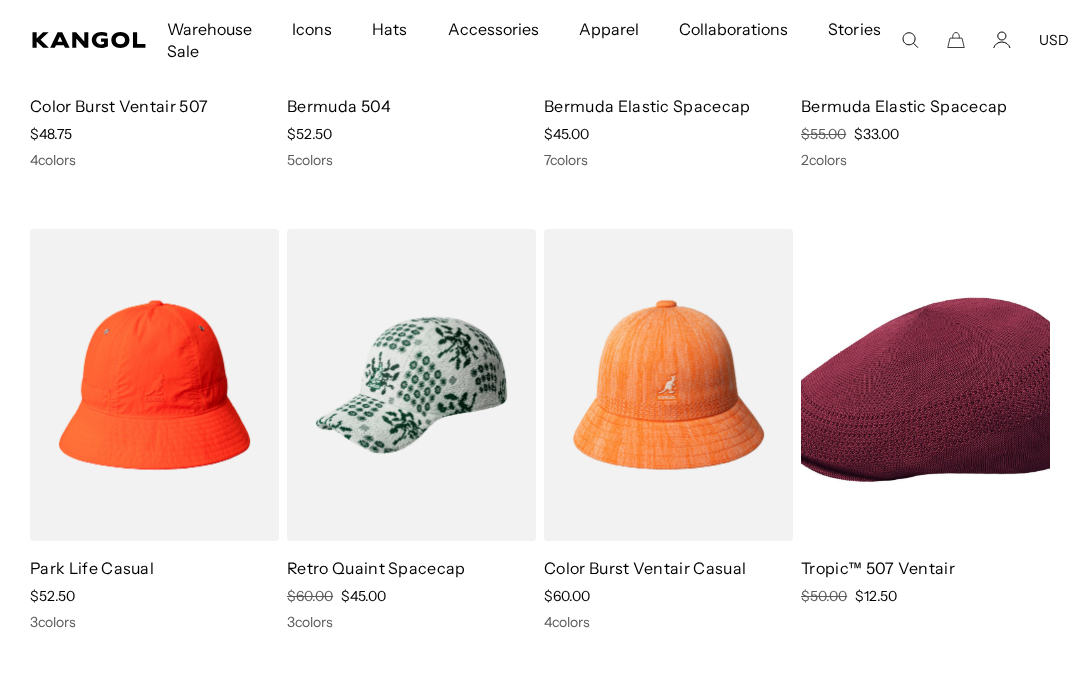scroll, scrollTop: 2802, scrollLeft: 0, axis: vertical 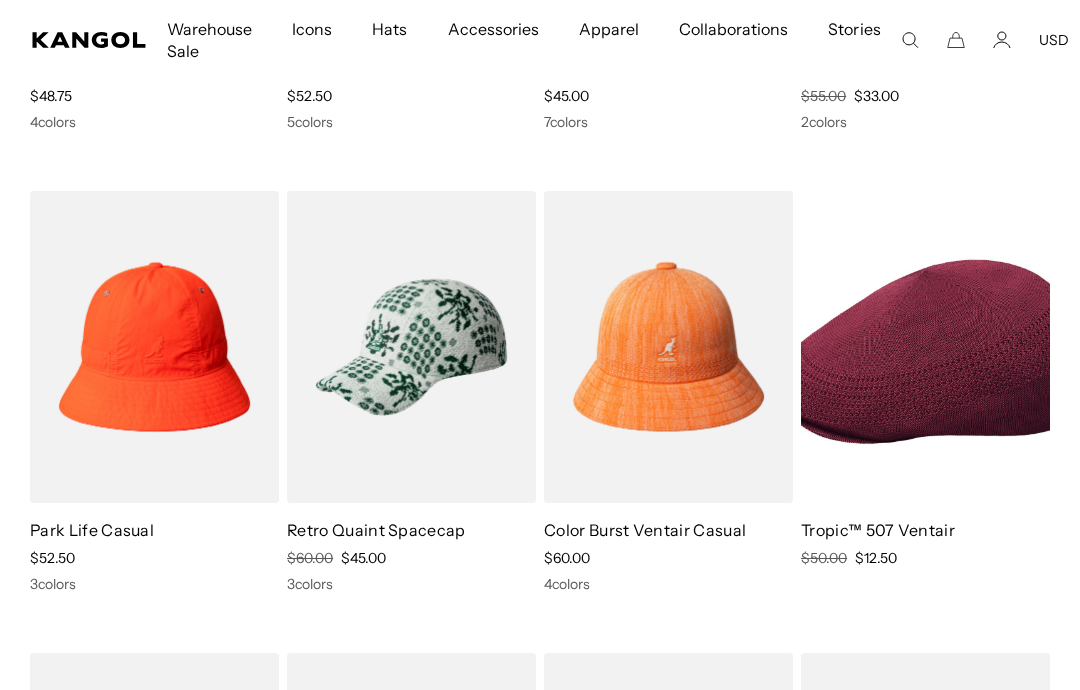 click at bounding box center (0, 0) 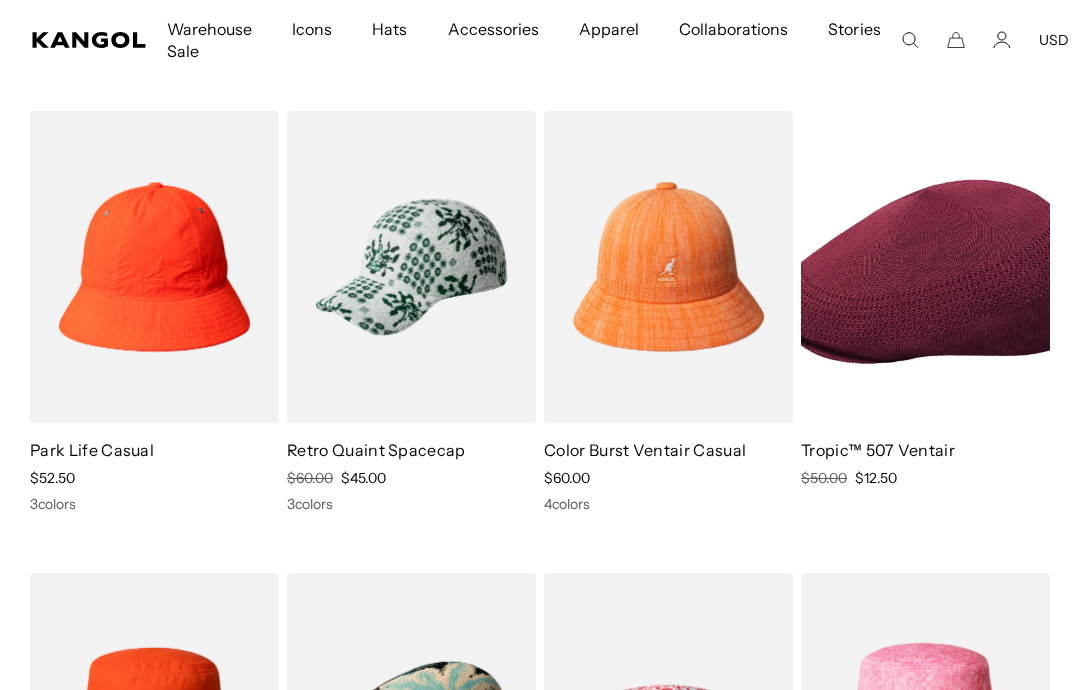 scroll, scrollTop: 0, scrollLeft: 412, axis: horizontal 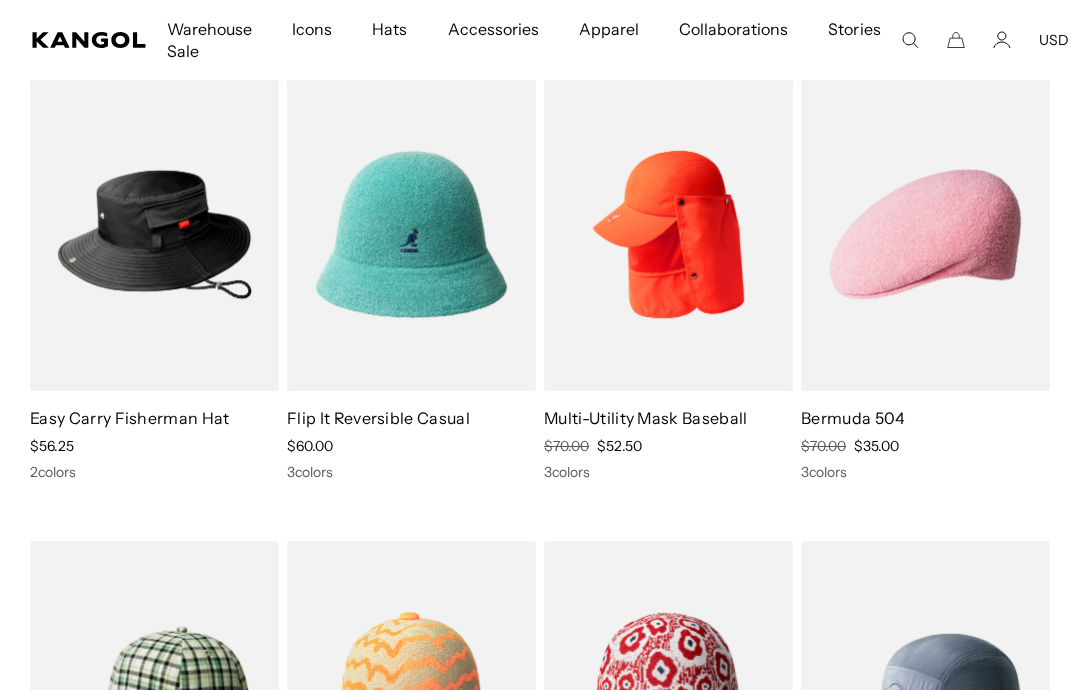 click on "Bermuda 504" at bounding box center [925, 418] 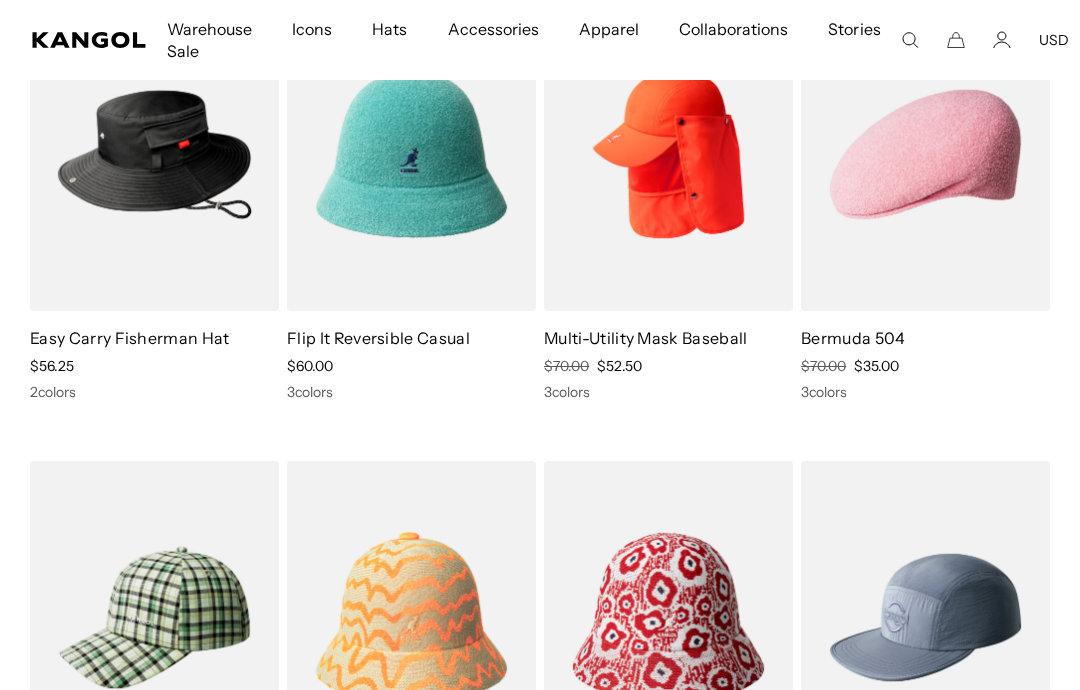 scroll, scrollTop: 0, scrollLeft: 412, axis: horizontal 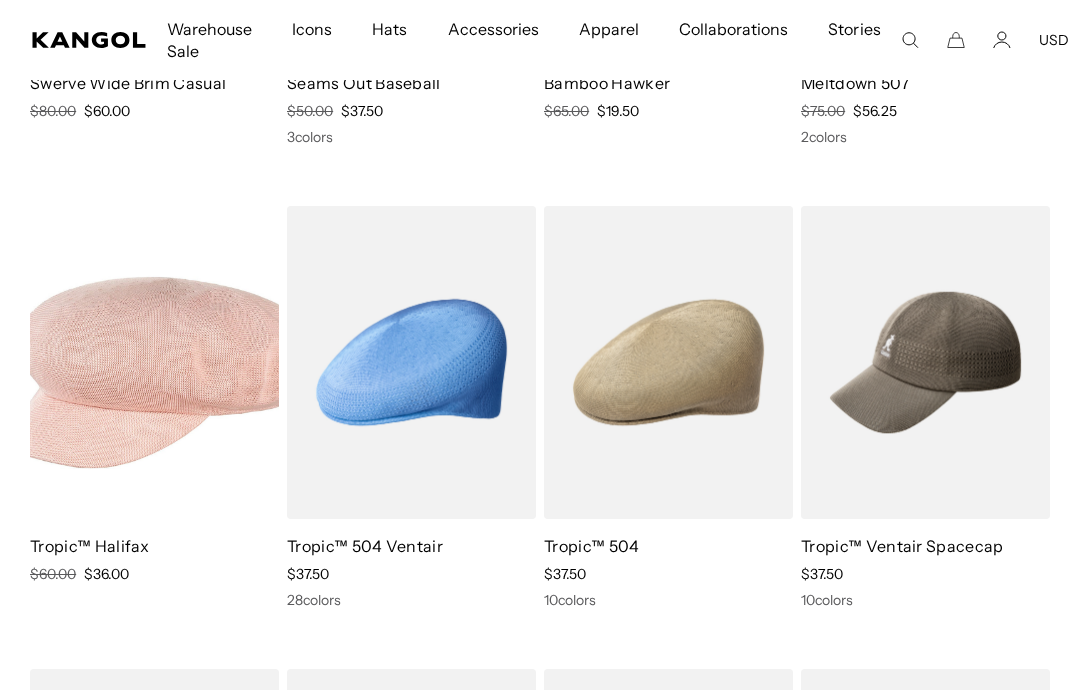 click at bounding box center (0, 0) 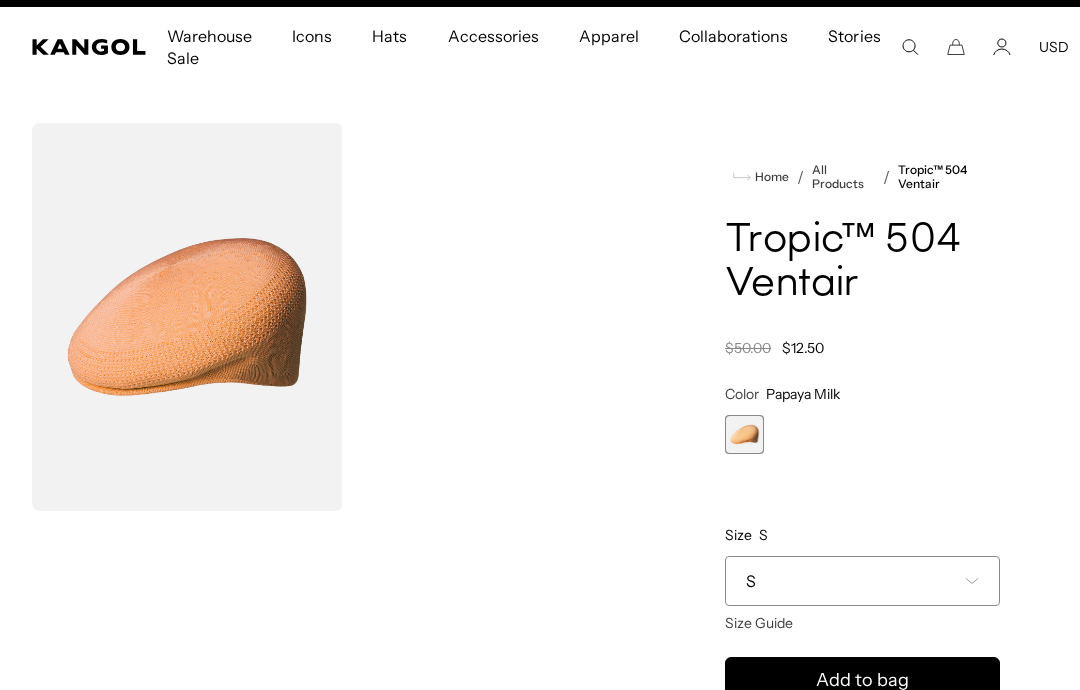 scroll, scrollTop: 26, scrollLeft: 0, axis: vertical 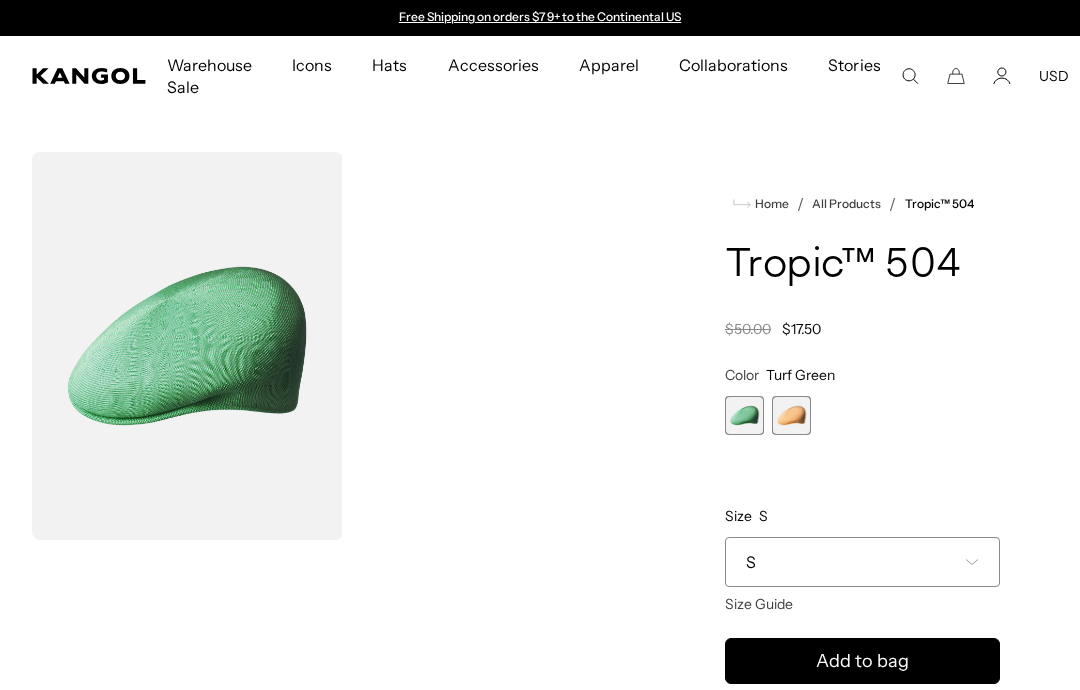 click at bounding box center (744, 415) 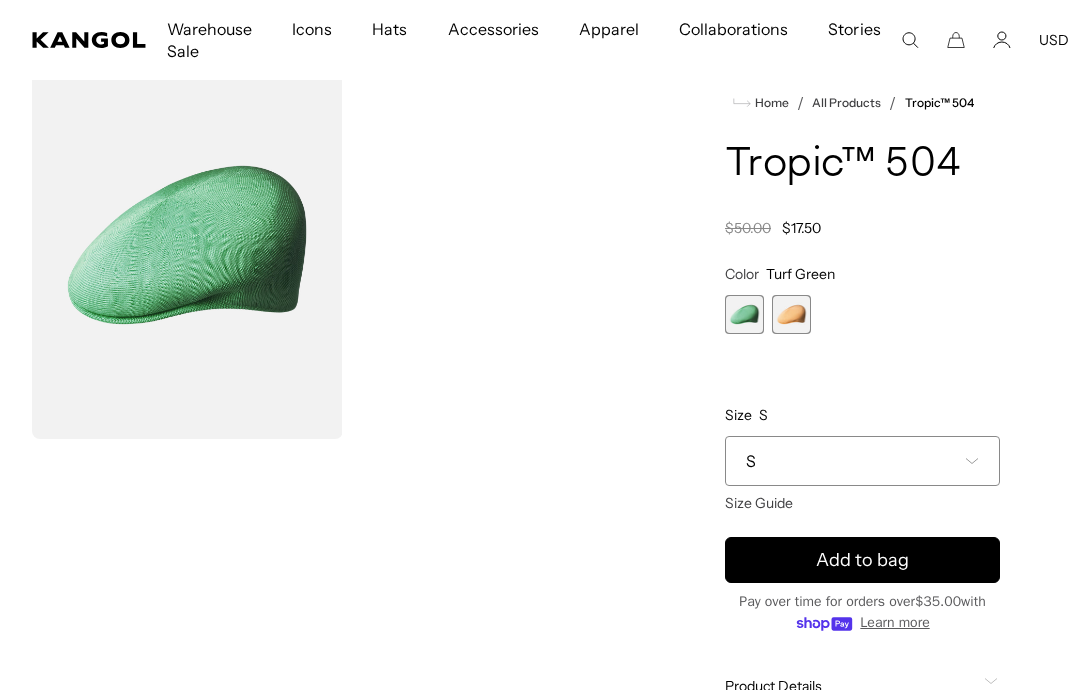 scroll, scrollTop: 101, scrollLeft: 0, axis: vertical 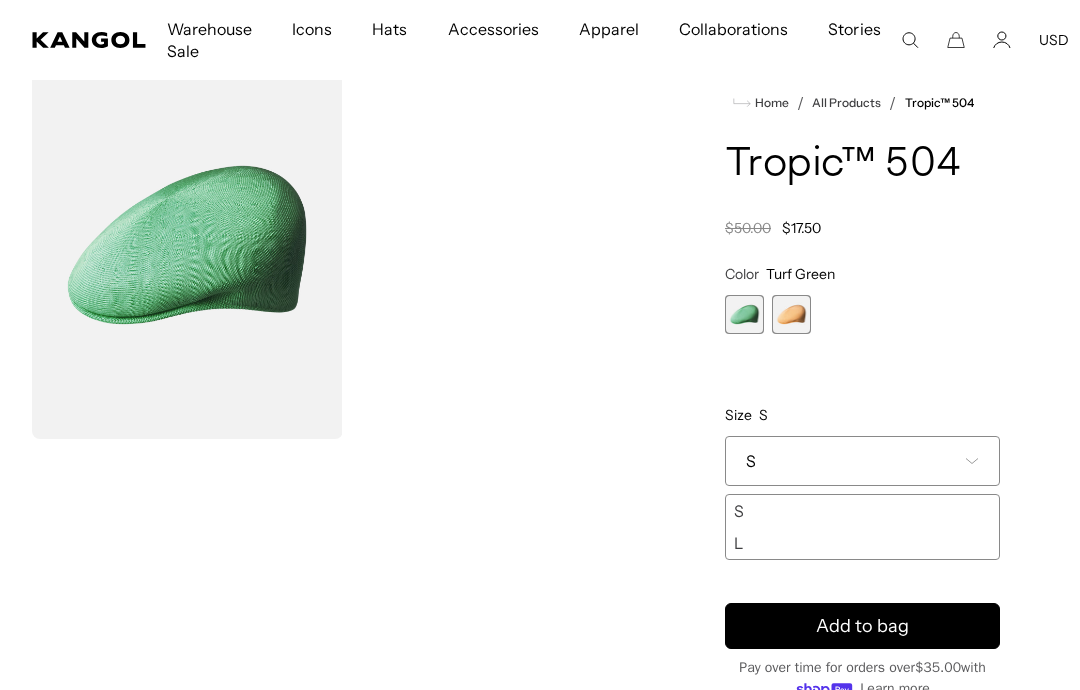 click on "L" at bounding box center (862, 543) 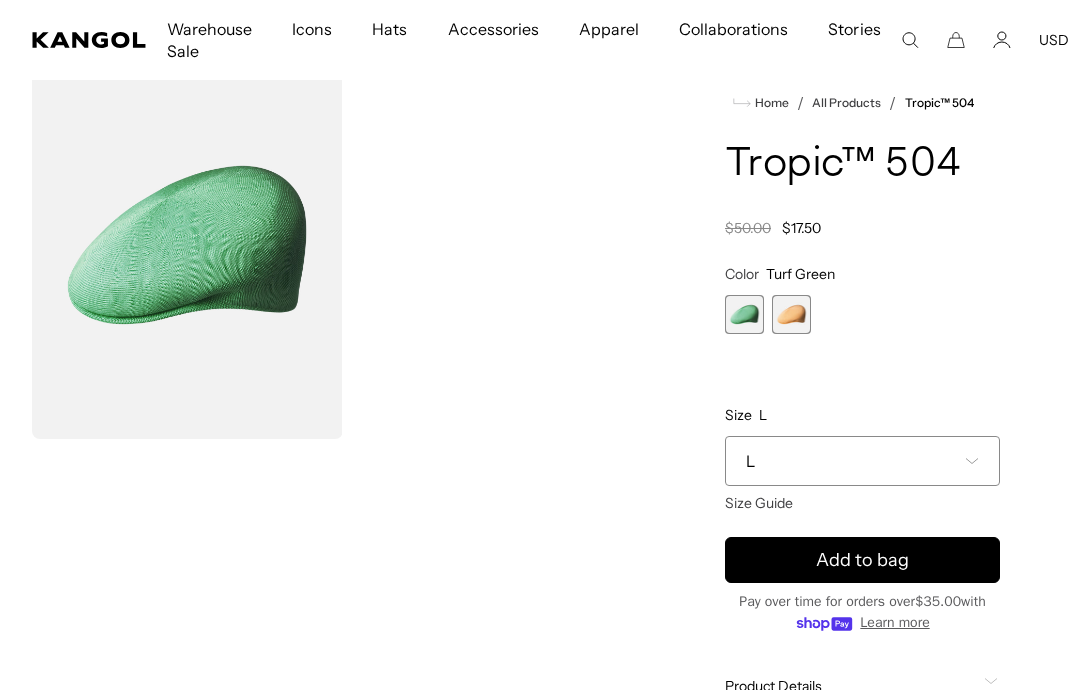 scroll, scrollTop: 0, scrollLeft: 412, axis: horizontal 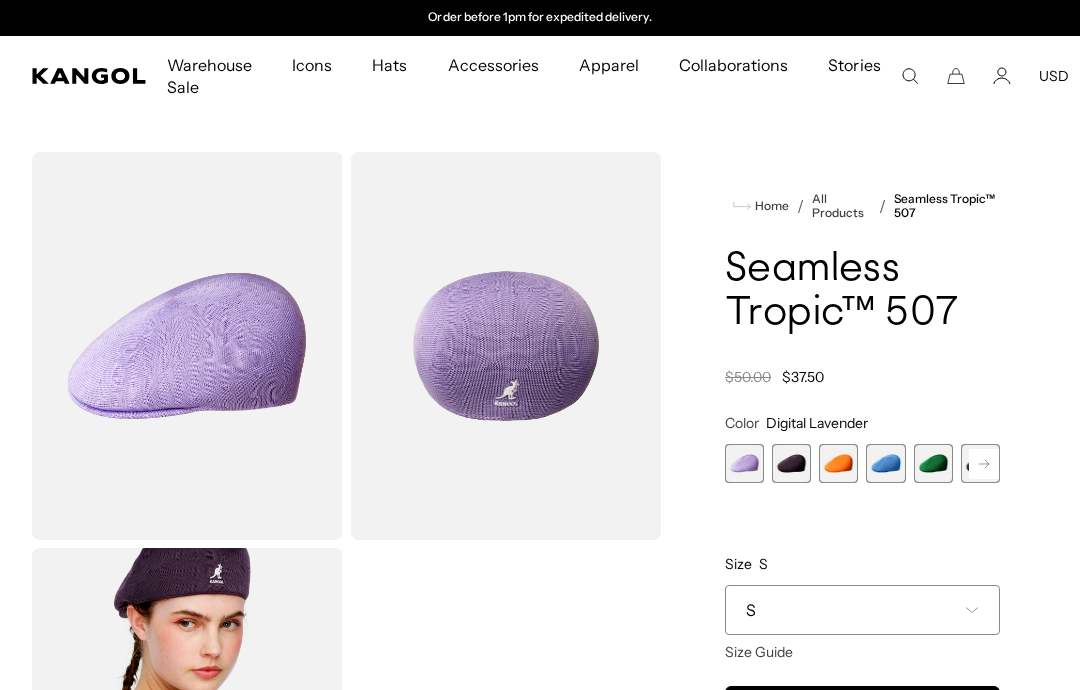 click at bounding box center (933, 463) 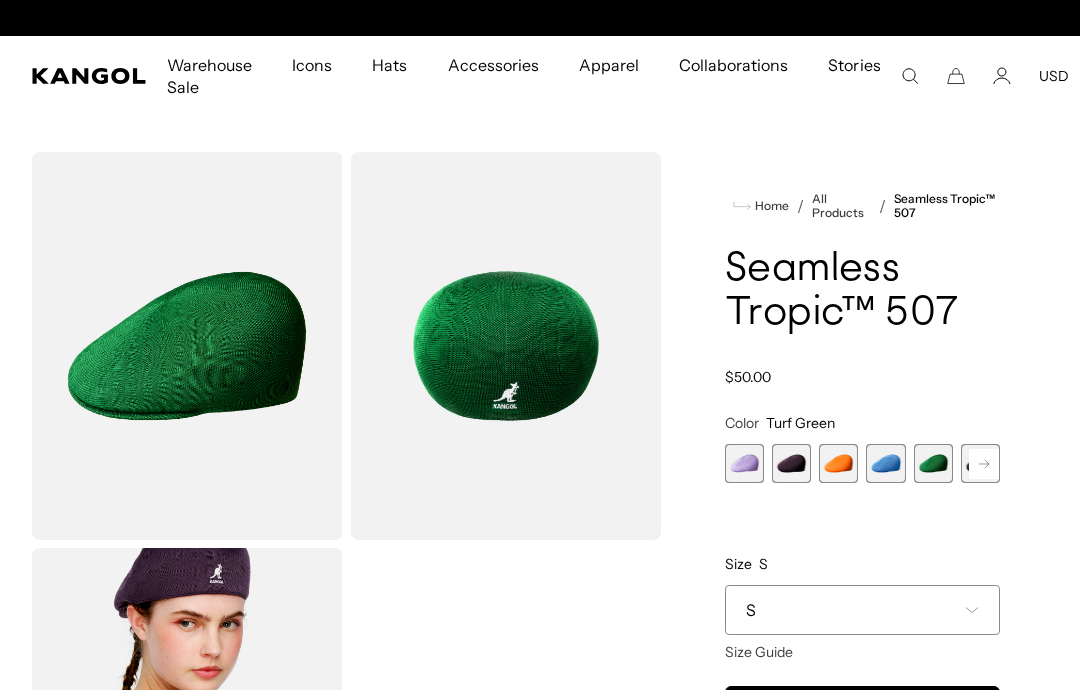 scroll, scrollTop: 0, scrollLeft: 0, axis: both 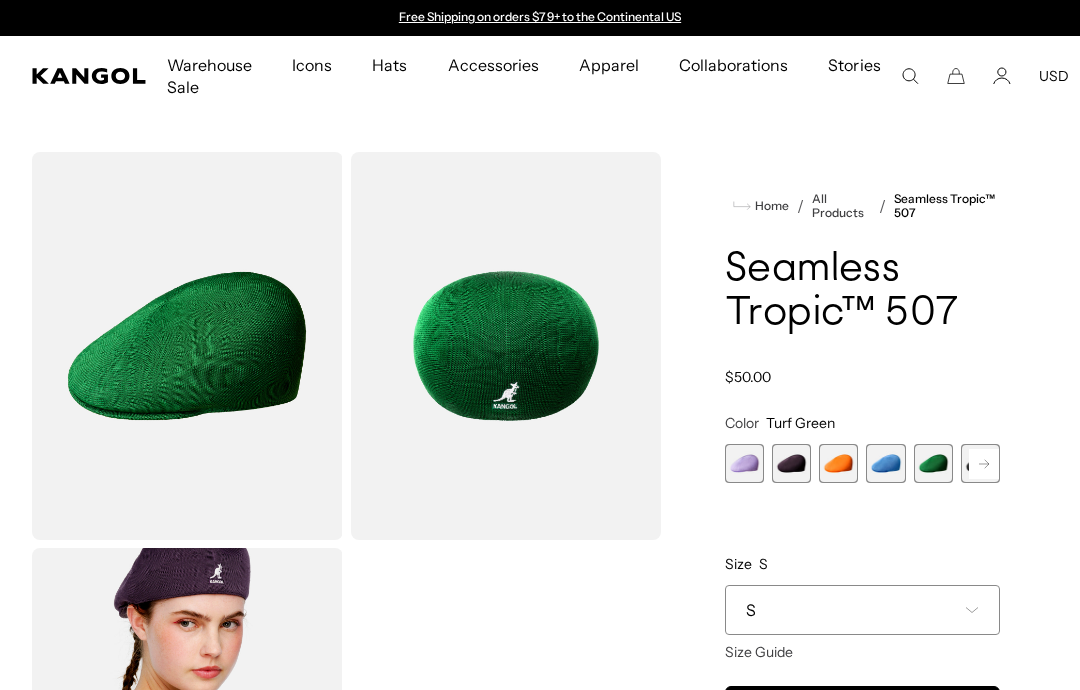 click 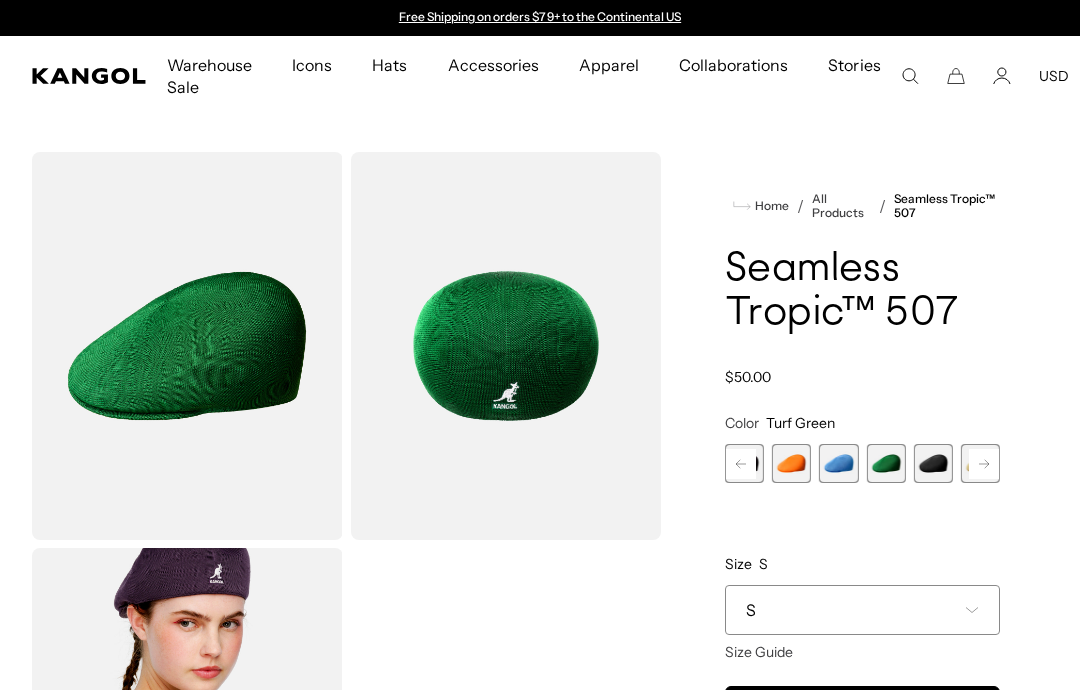 click at bounding box center (885, 463) 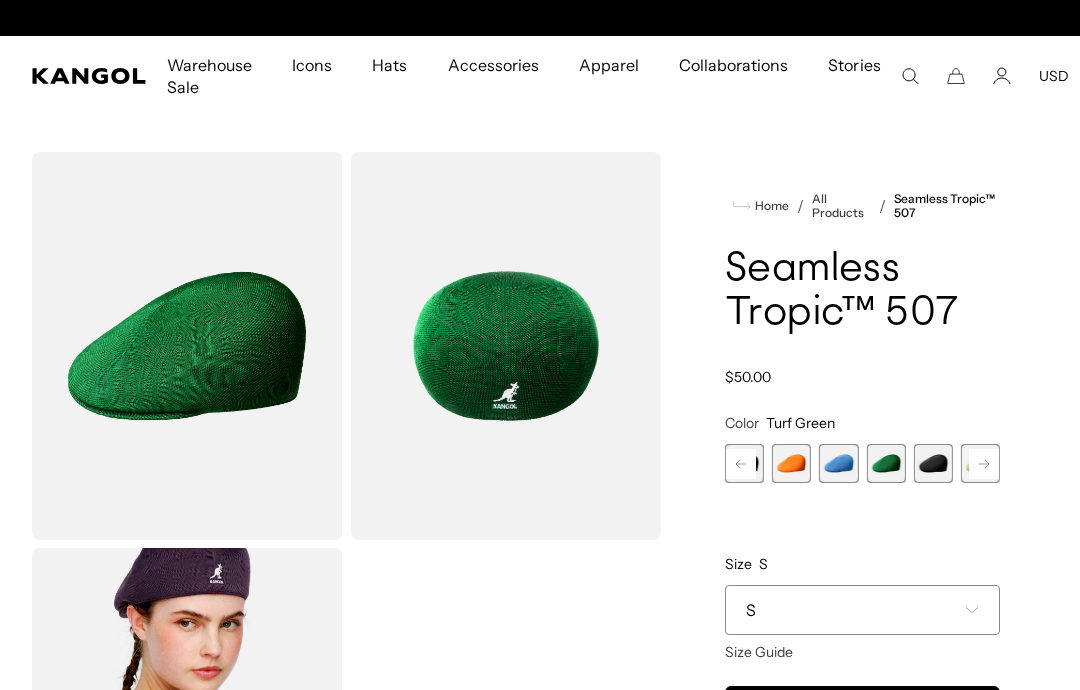 scroll, scrollTop: 0, scrollLeft: 412, axis: horizontal 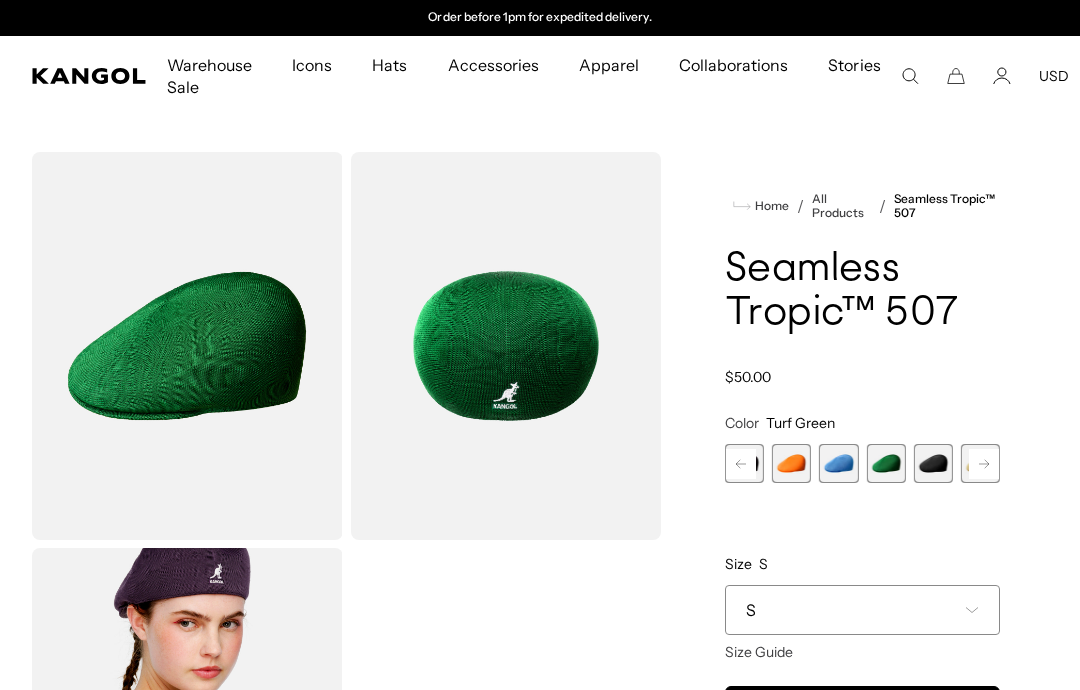 click at bounding box center (885, 463) 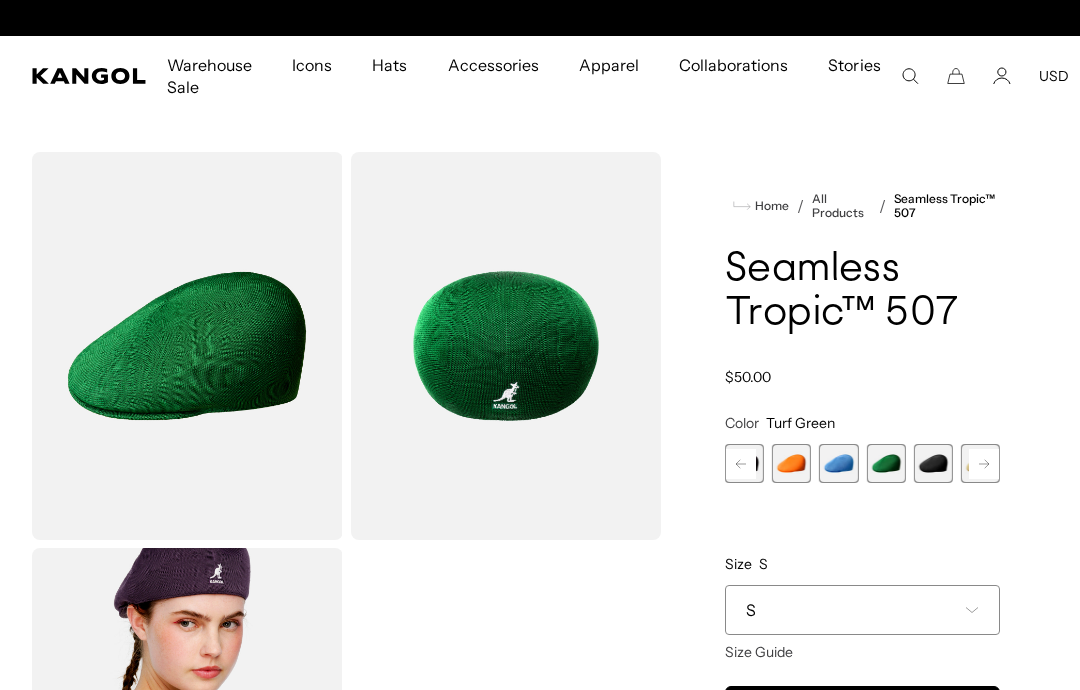 scroll, scrollTop: 0, scrollLeft: 0, axis: both 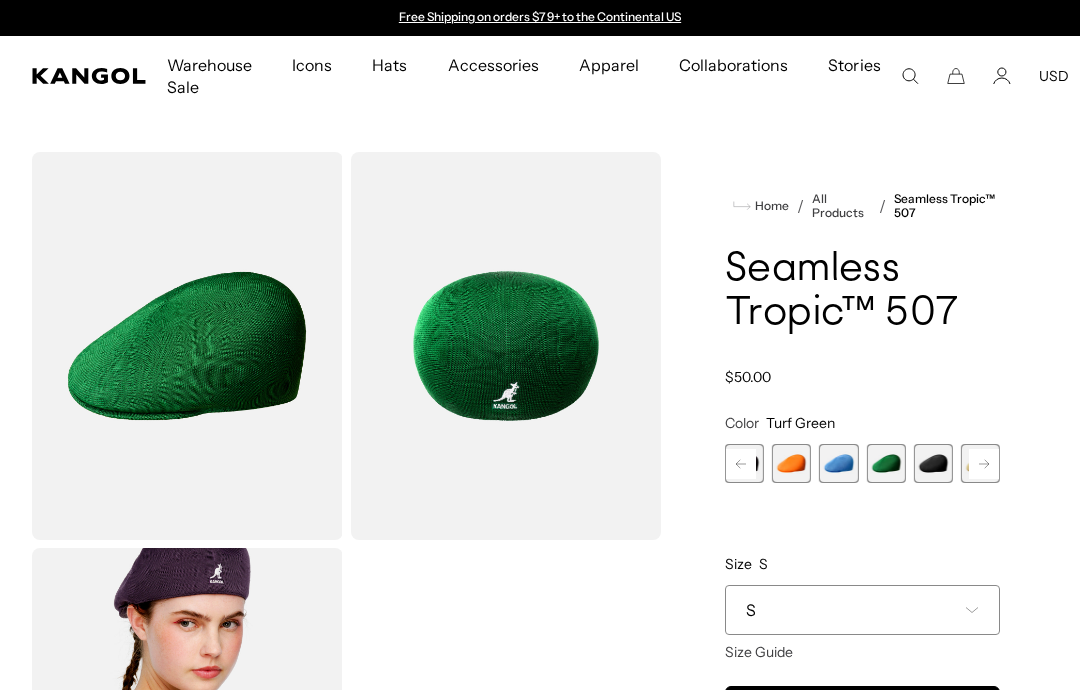 click at bounding box center [885, 463] 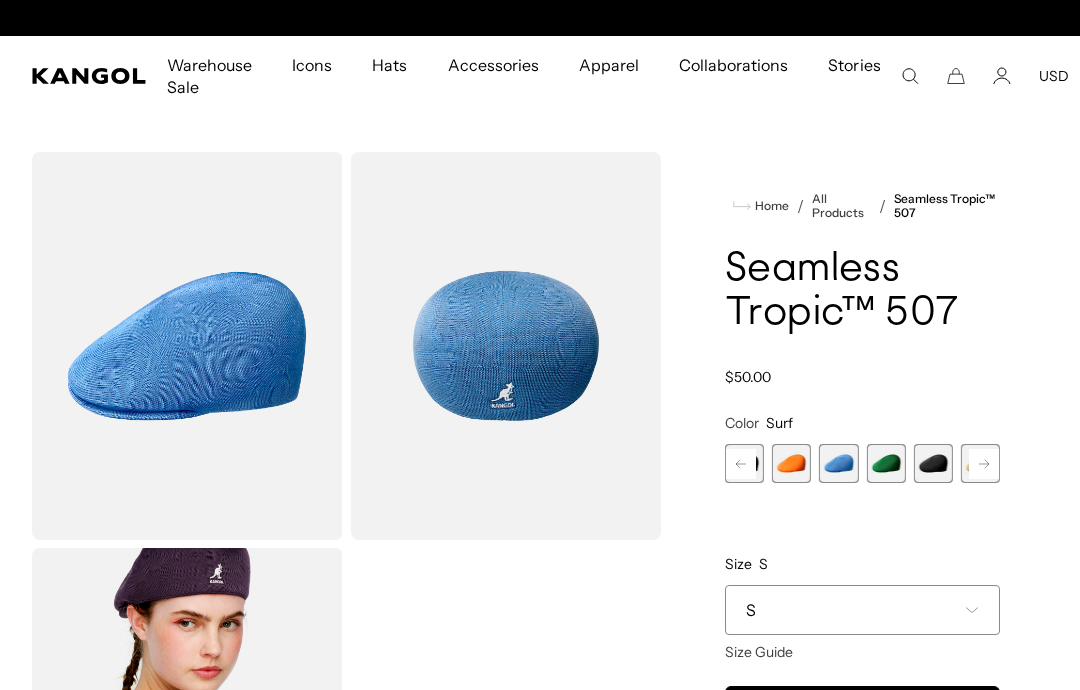 scroll, scrollTop: 0, scrollLeft: 412, axis: horizontal 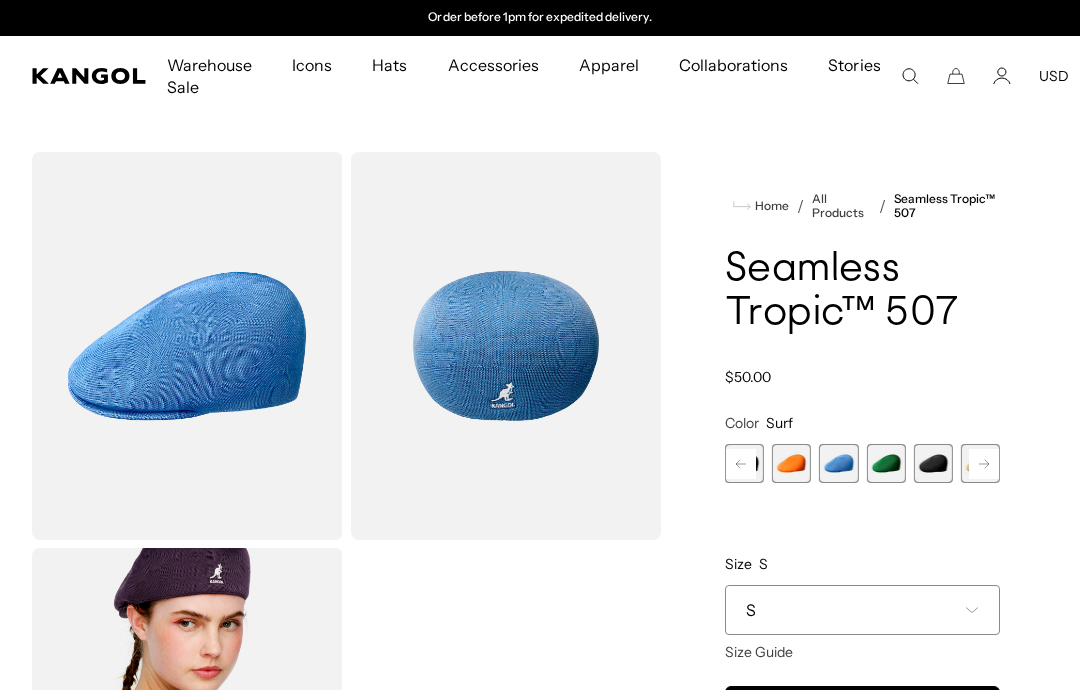 click at bounding box center (791, 463) 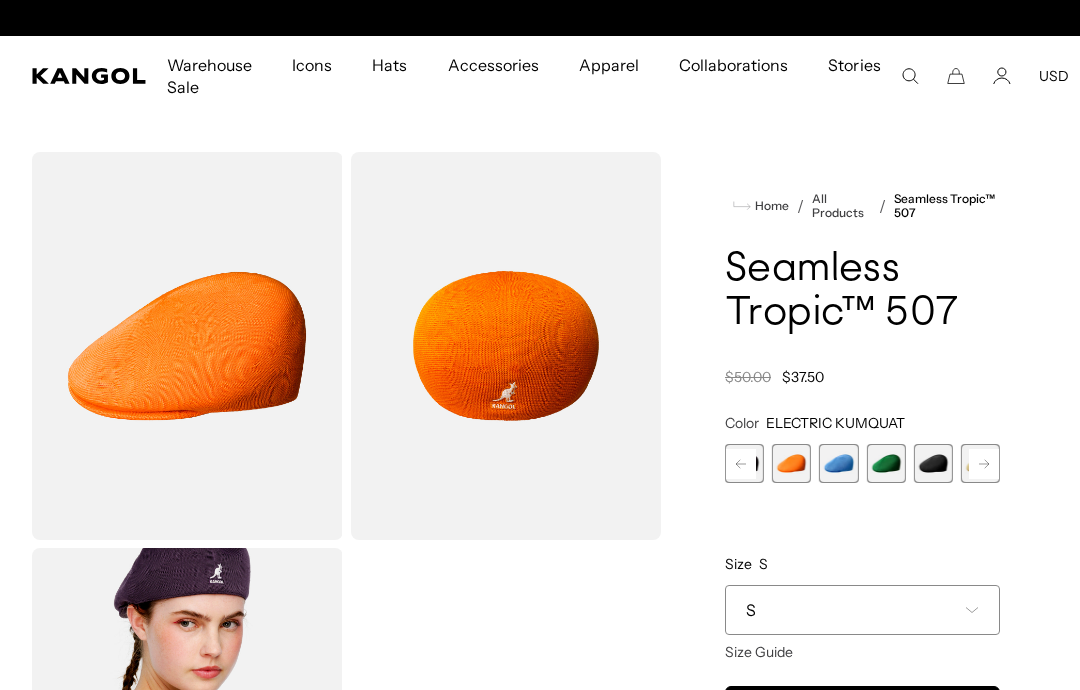 scroll, scrollTop: 0, scrollLeft: 412, axis: horizontal 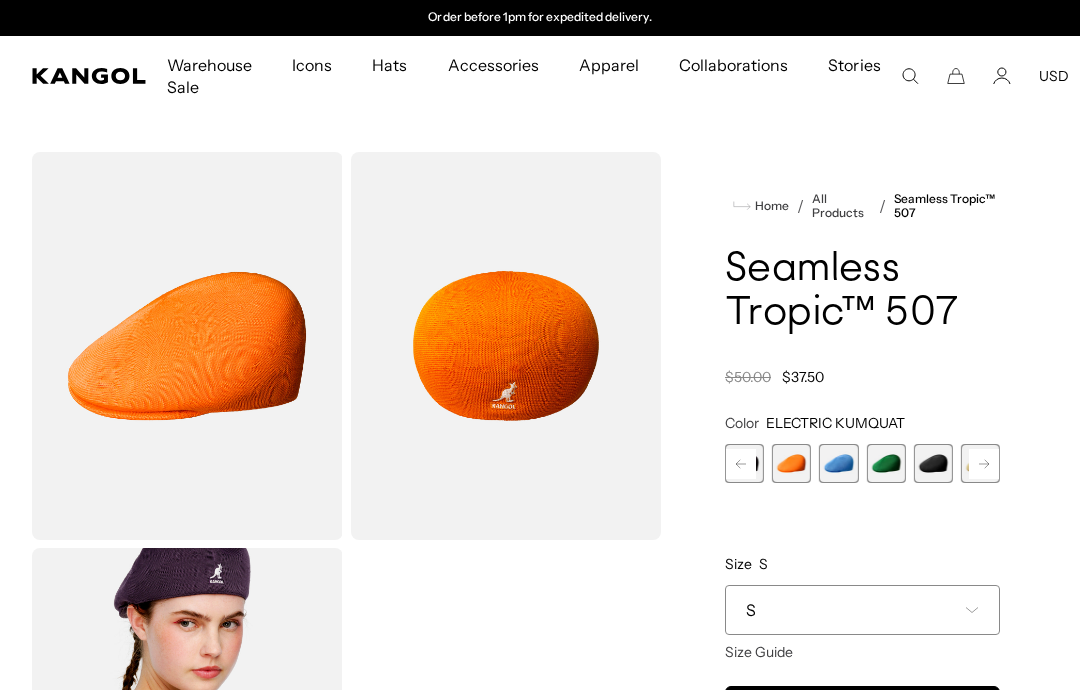 click 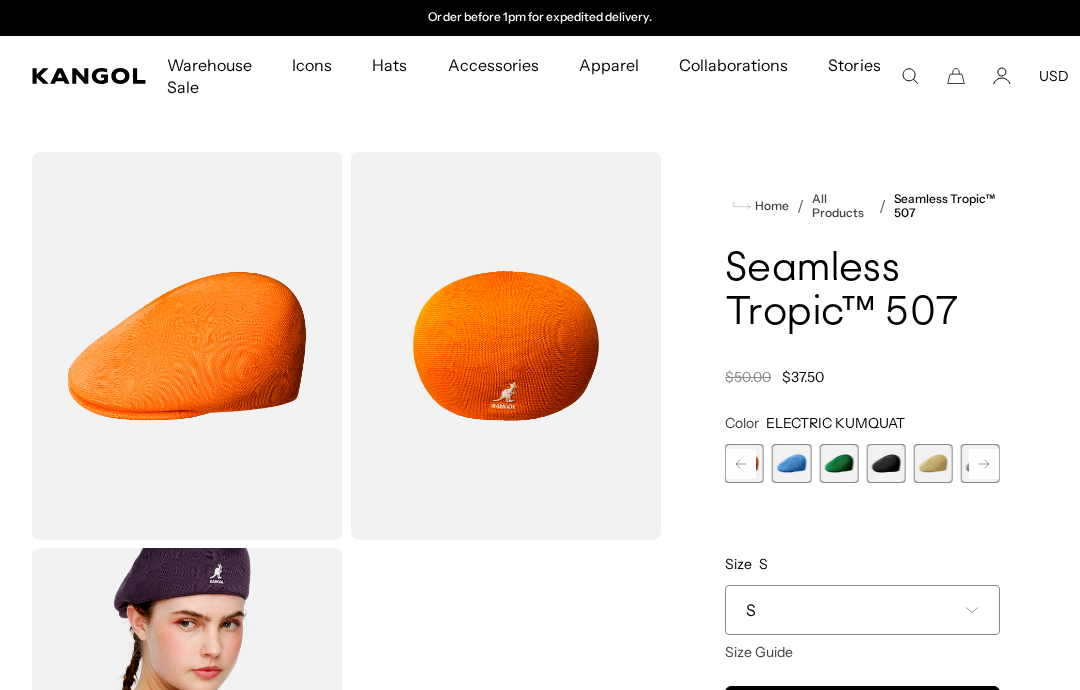 click at bounding box center [933, 463] 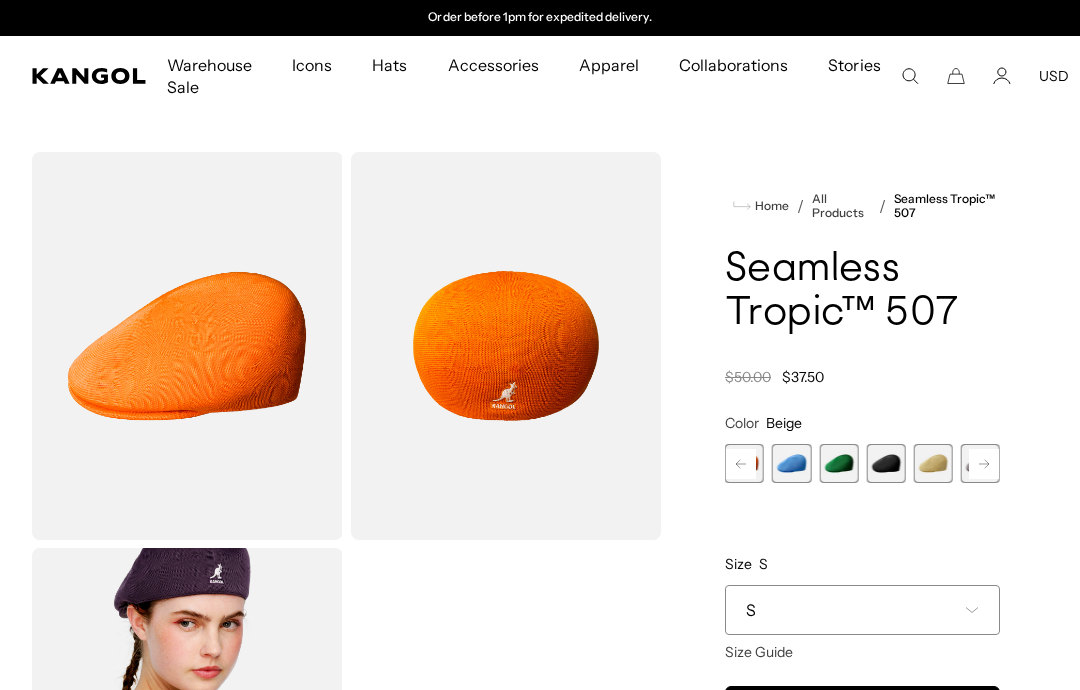 scroll, scrollTop: 80, scrollLeft: 0, axis: vertical 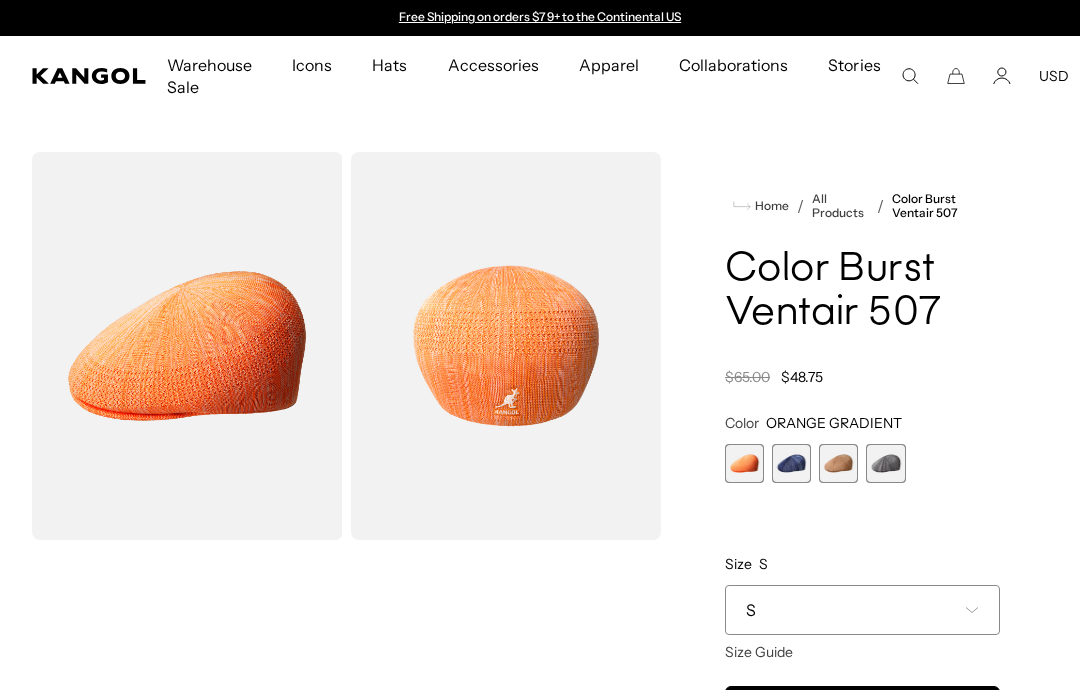 click at bounding box center [885, 463] 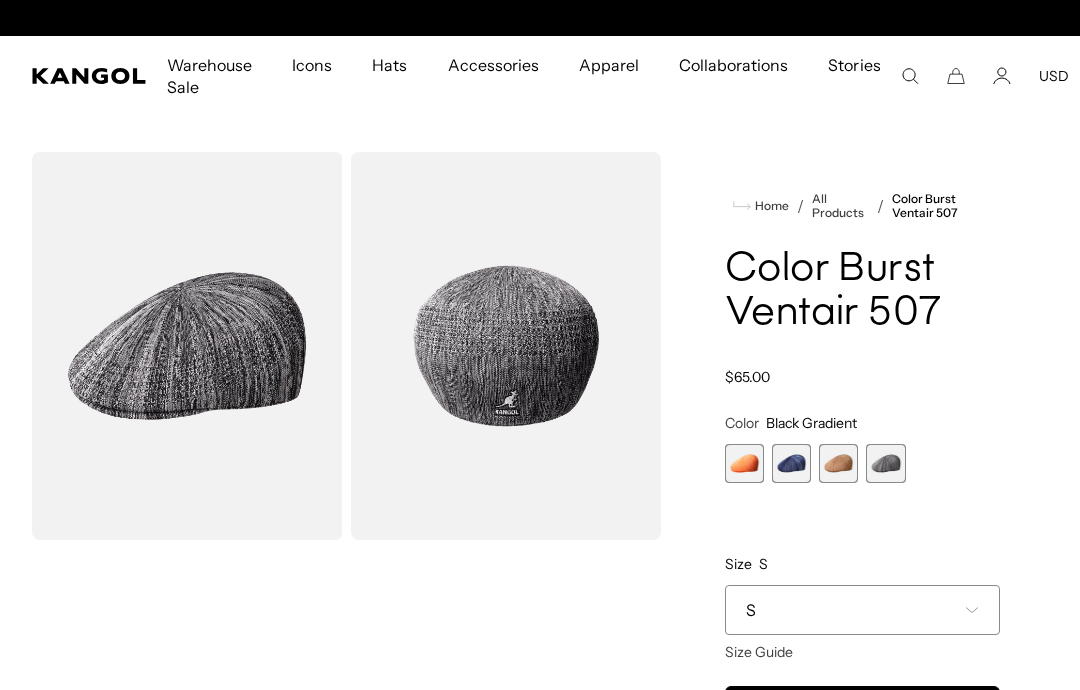 scroll, scrollTop: 0, scrollLeft: 412, axis: horizontal 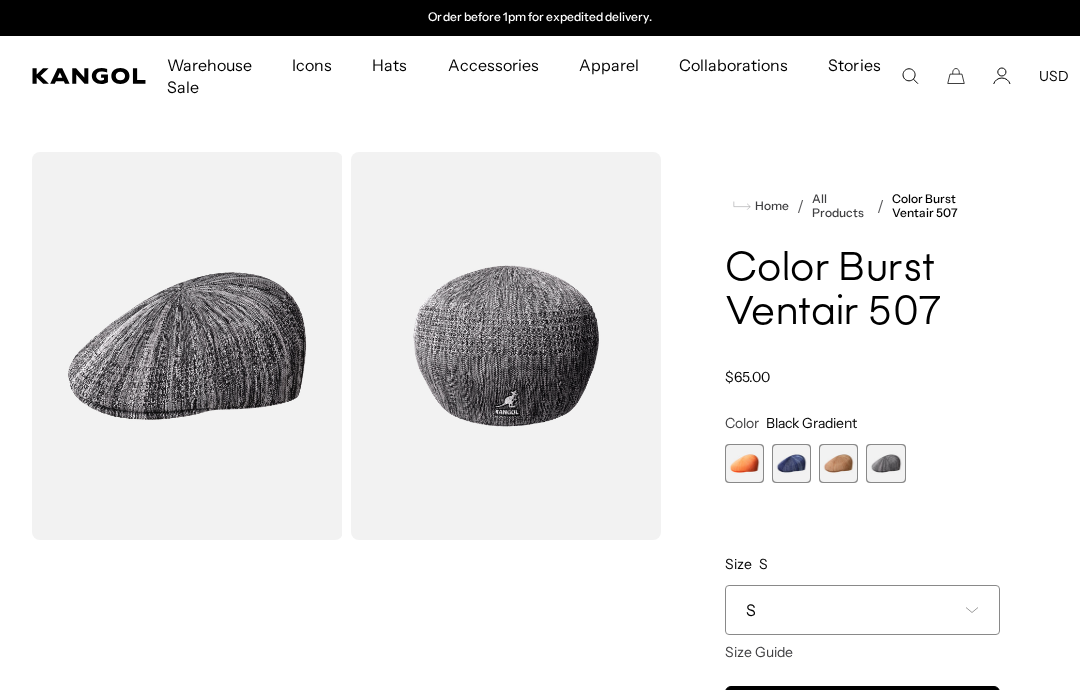 click at bounding box center (838, 463) 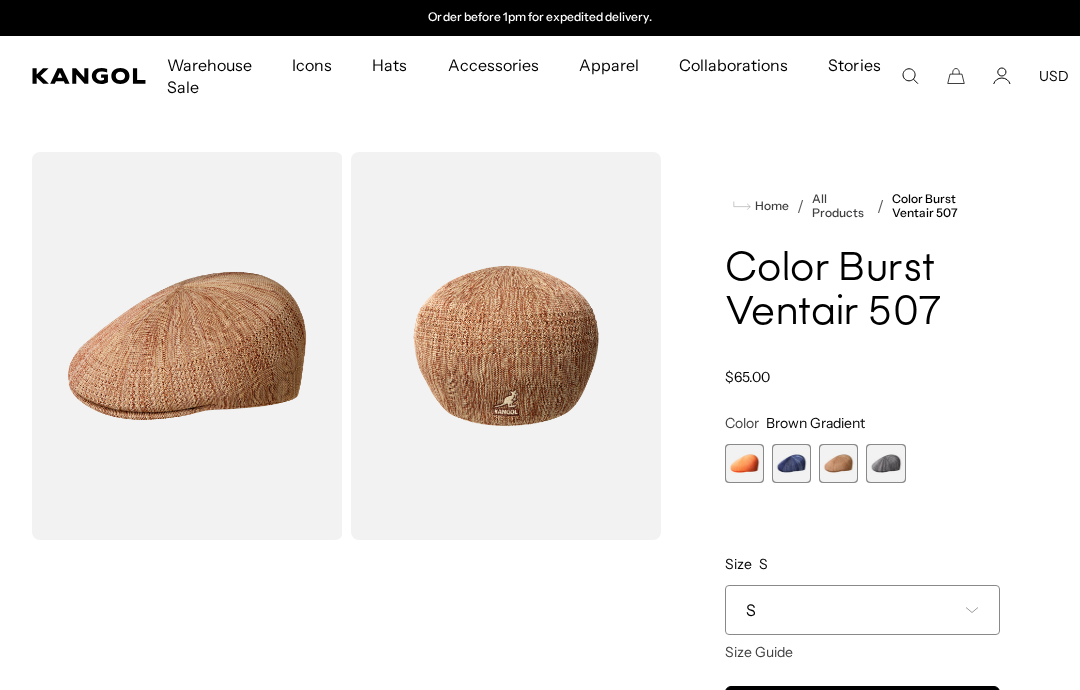 click at bounding box center (791, 463) 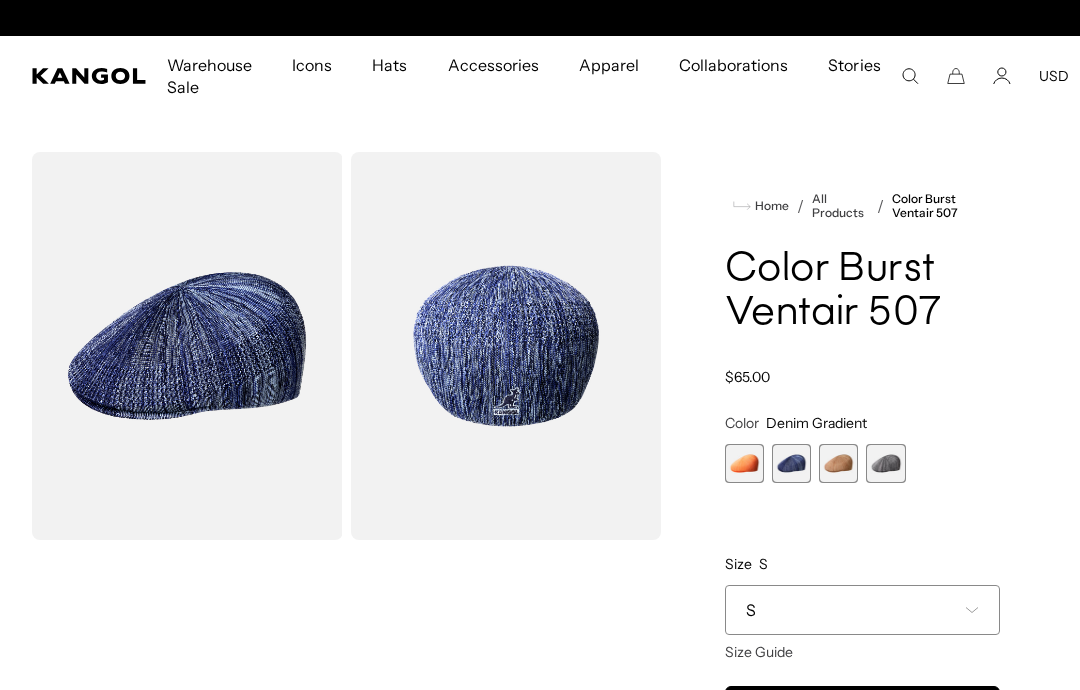 scroll, scrollTop: 0, scrollLeft: 0, axis: both 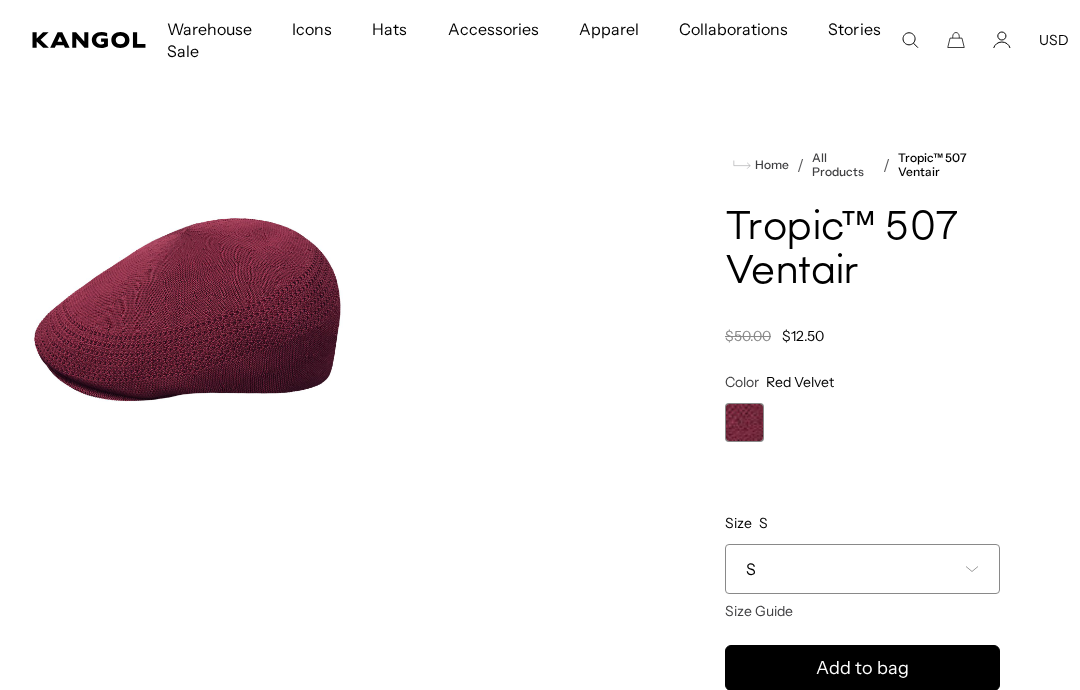 click on "S" at bounding box center (862, 569) 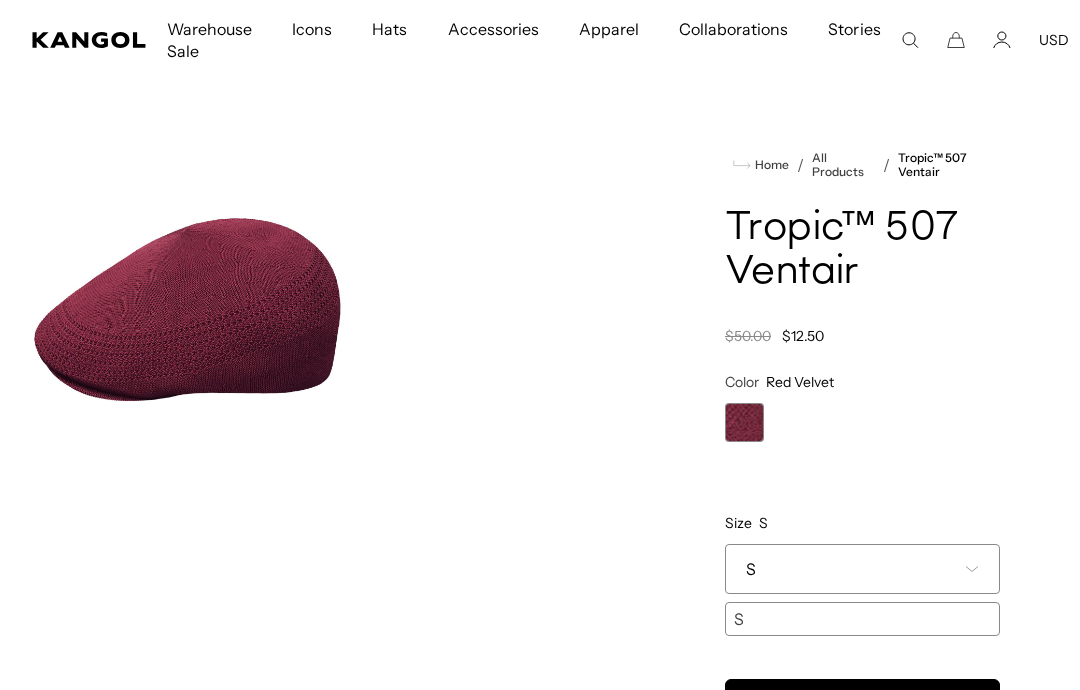 click on "Red Velvet
Variant sold out or unavailable" at bounding box center (862, 422) 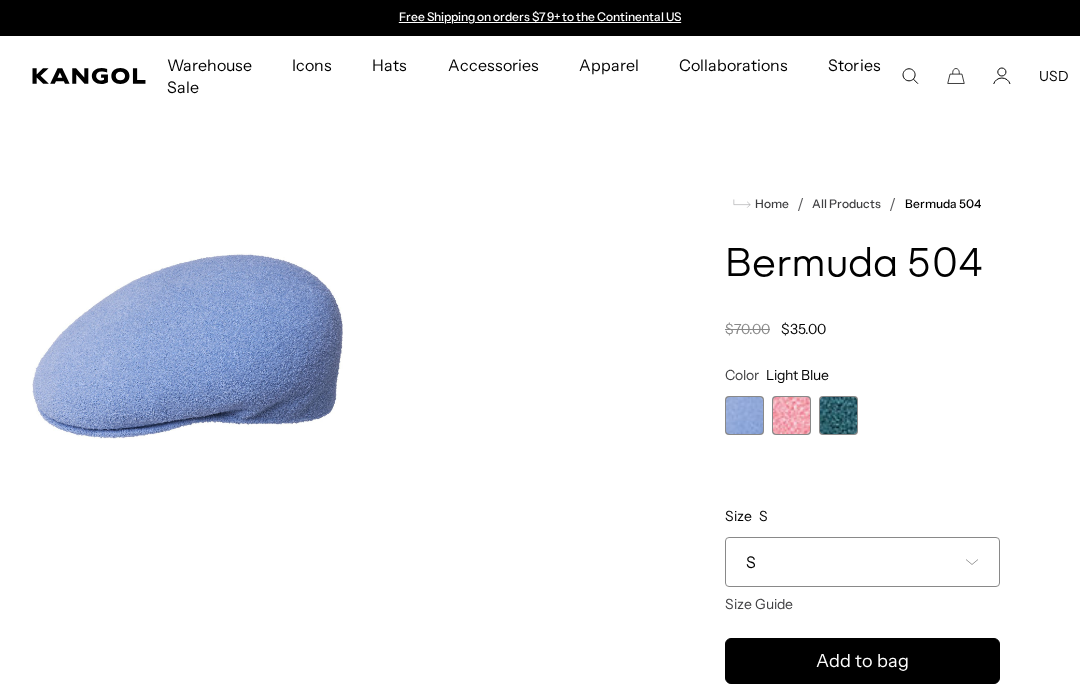 scroll, scrollTop: 0, scrollLeft: 0, axis: both 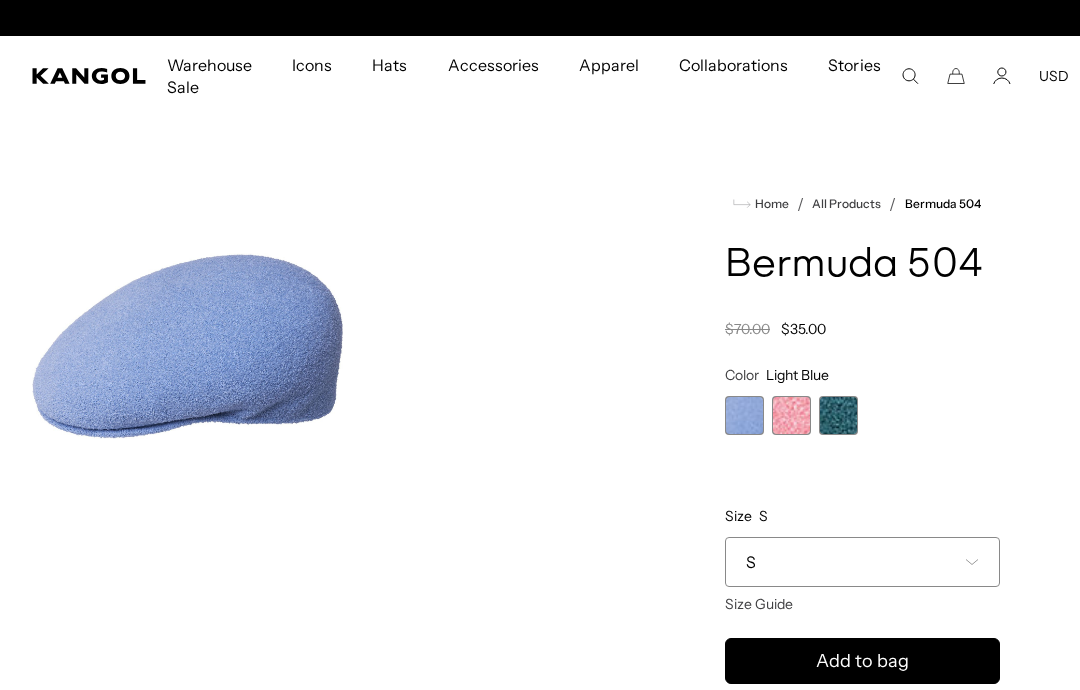 click at bounding box center [838, 415] 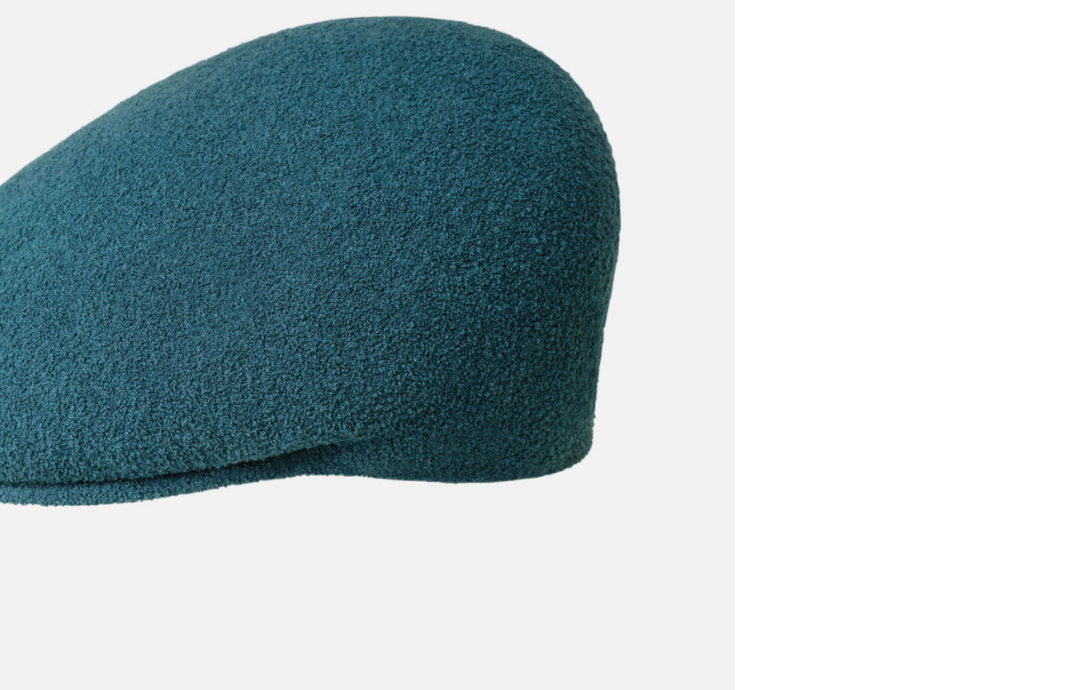scroll, scrollTop: 0, scrollLeft: 0, axis: both 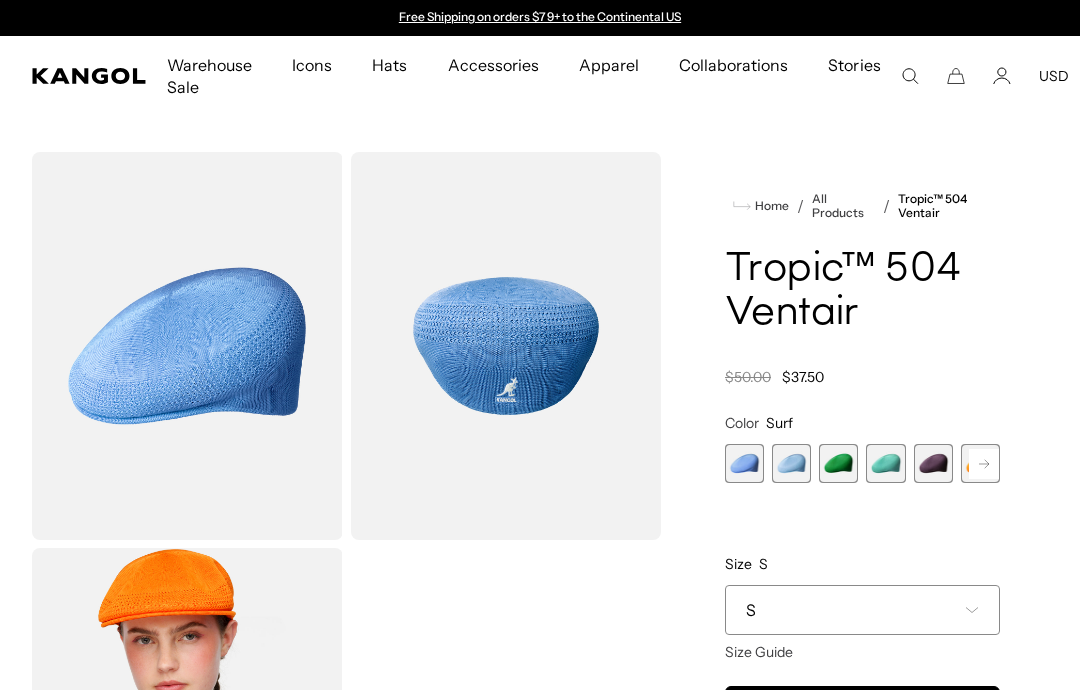 click at bounding box center (838, 463) 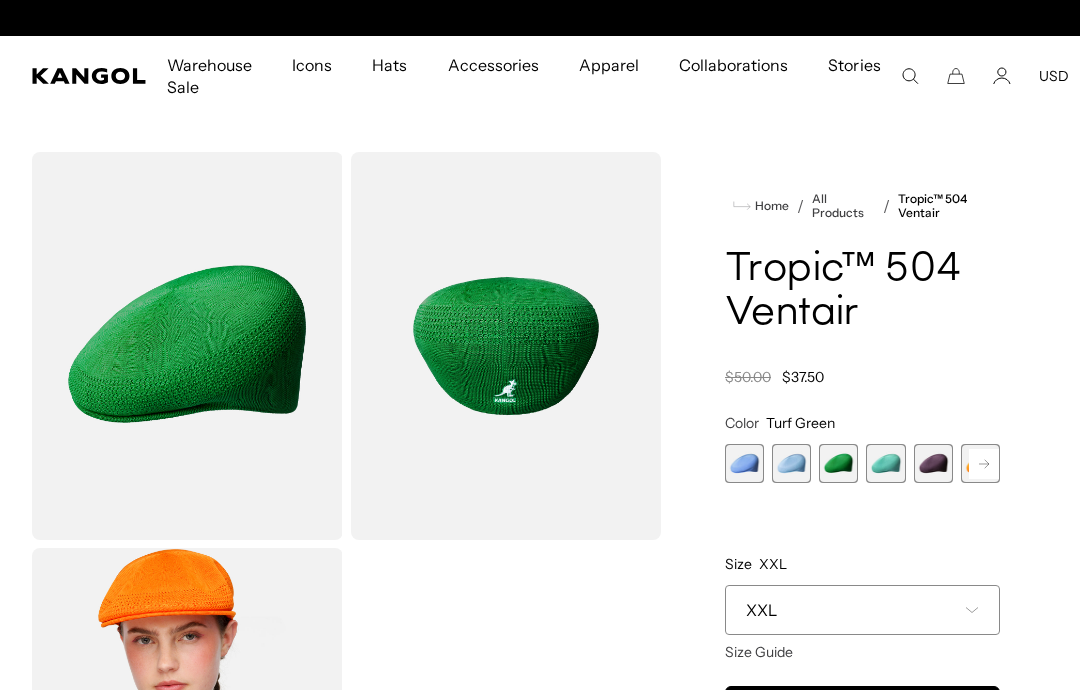 scroll, scrollTop: 0, scrollLeft: 0, axis: both 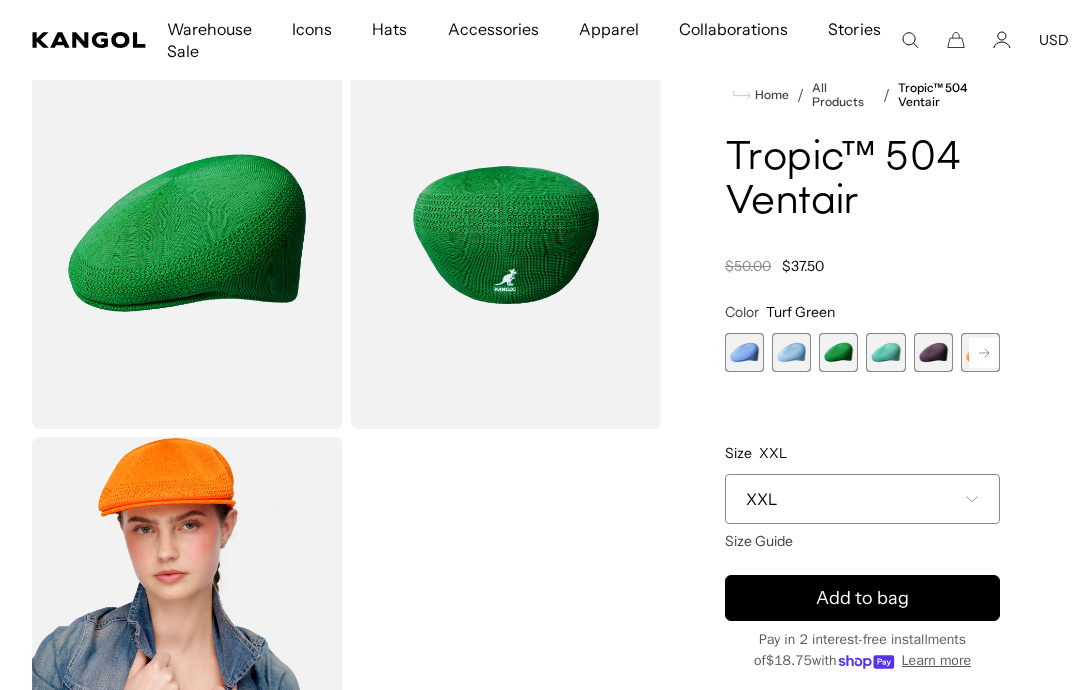 click 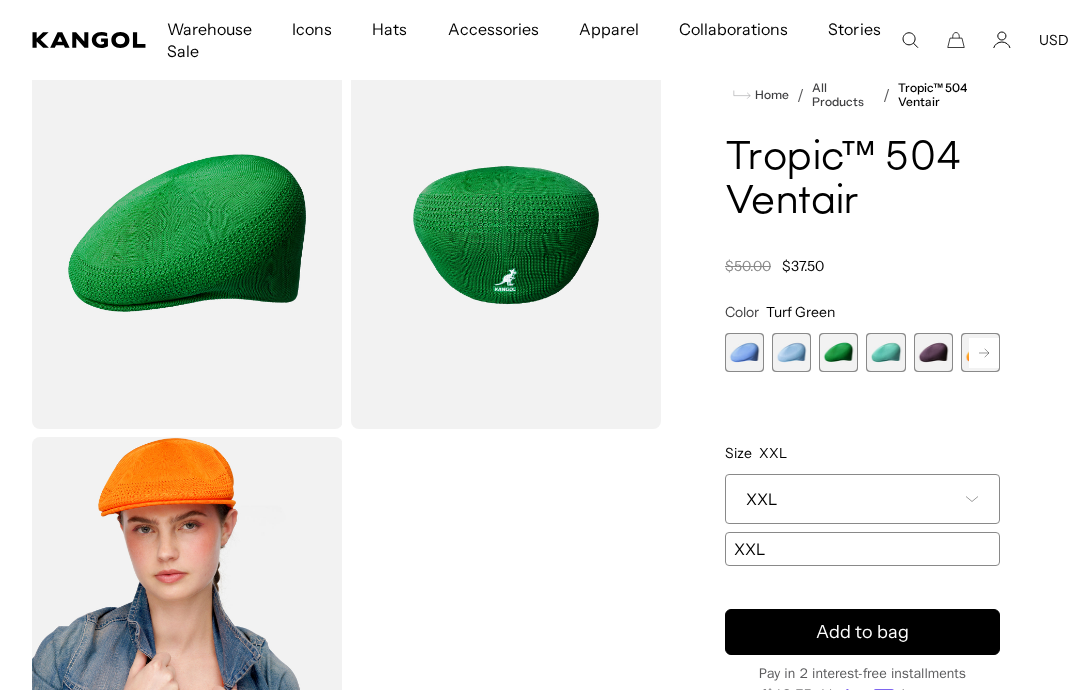click on "Home
/
All Products
/
Tropic™ 504 Ventair
Tropic™ 504 Ventair
Regular price
$37.50
Regular price
$50.00
Sale price
$37.50
Color
Turf Green
Previous
Next
Surf
Variant sold out or unavailable
Glacier
Variant sold out or unavailable" at bounding box center (862, 491) 